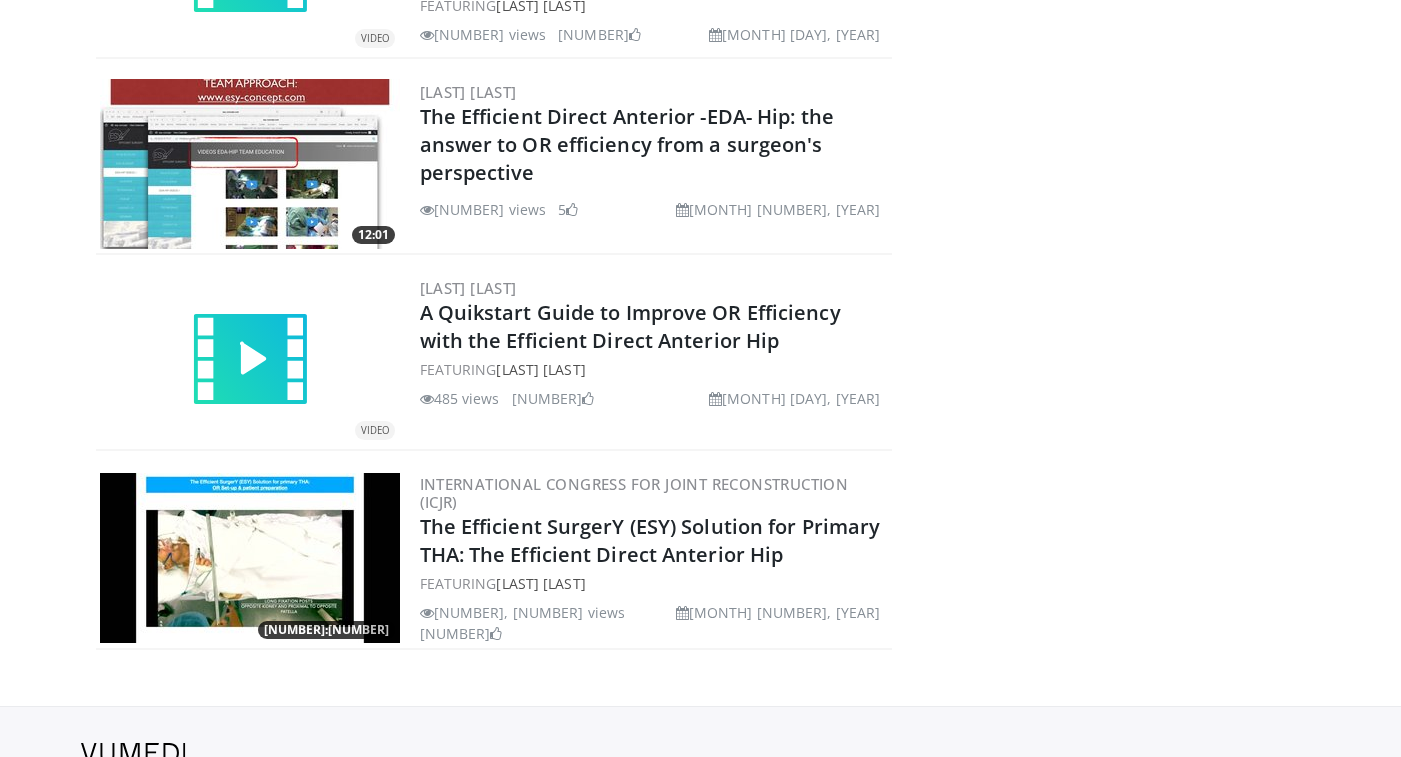 scroll, scrollTop: 2644, scrollLeft: 0, axis: vertical 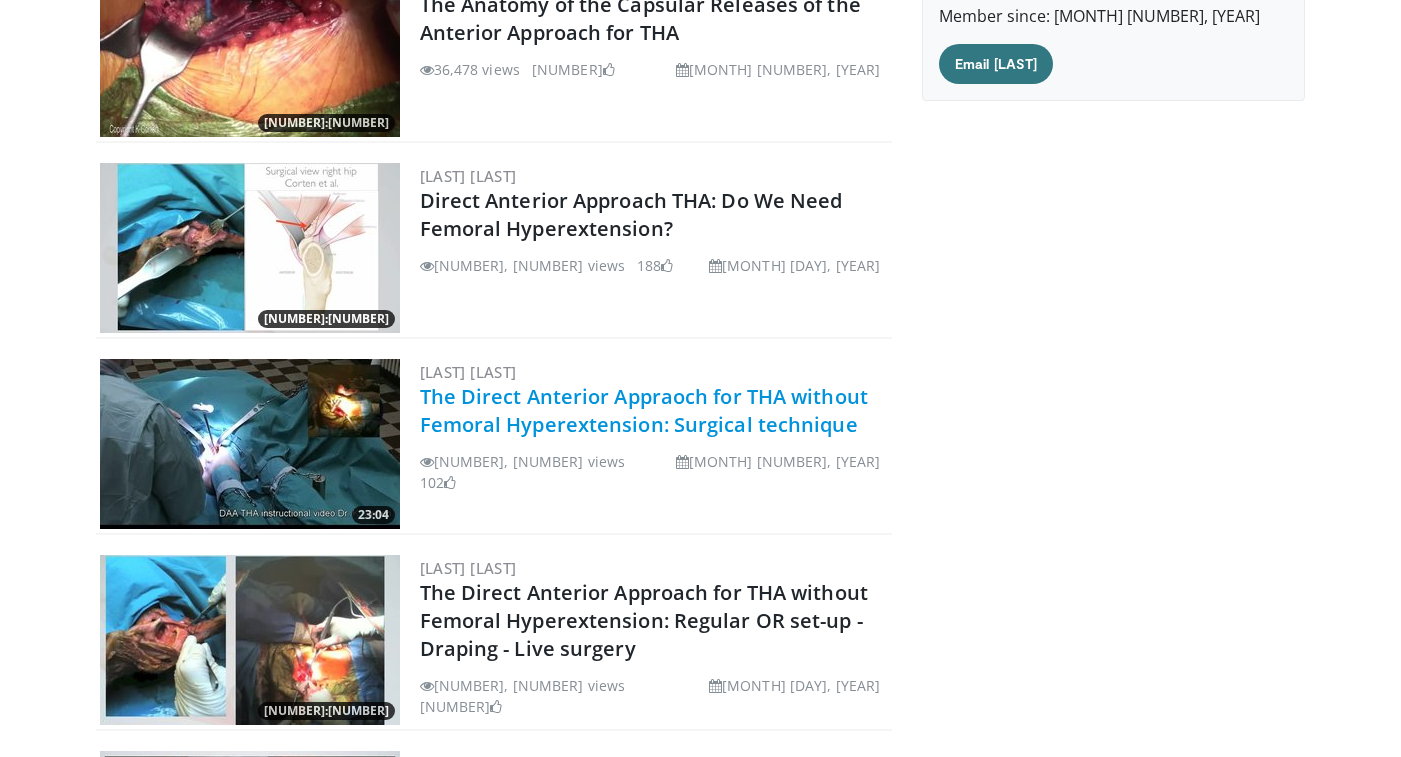 click on "The Direct Anterior Appraoch for THA without Femoral Hyperextension: Surgical technique" at bounding box center [644, 410] 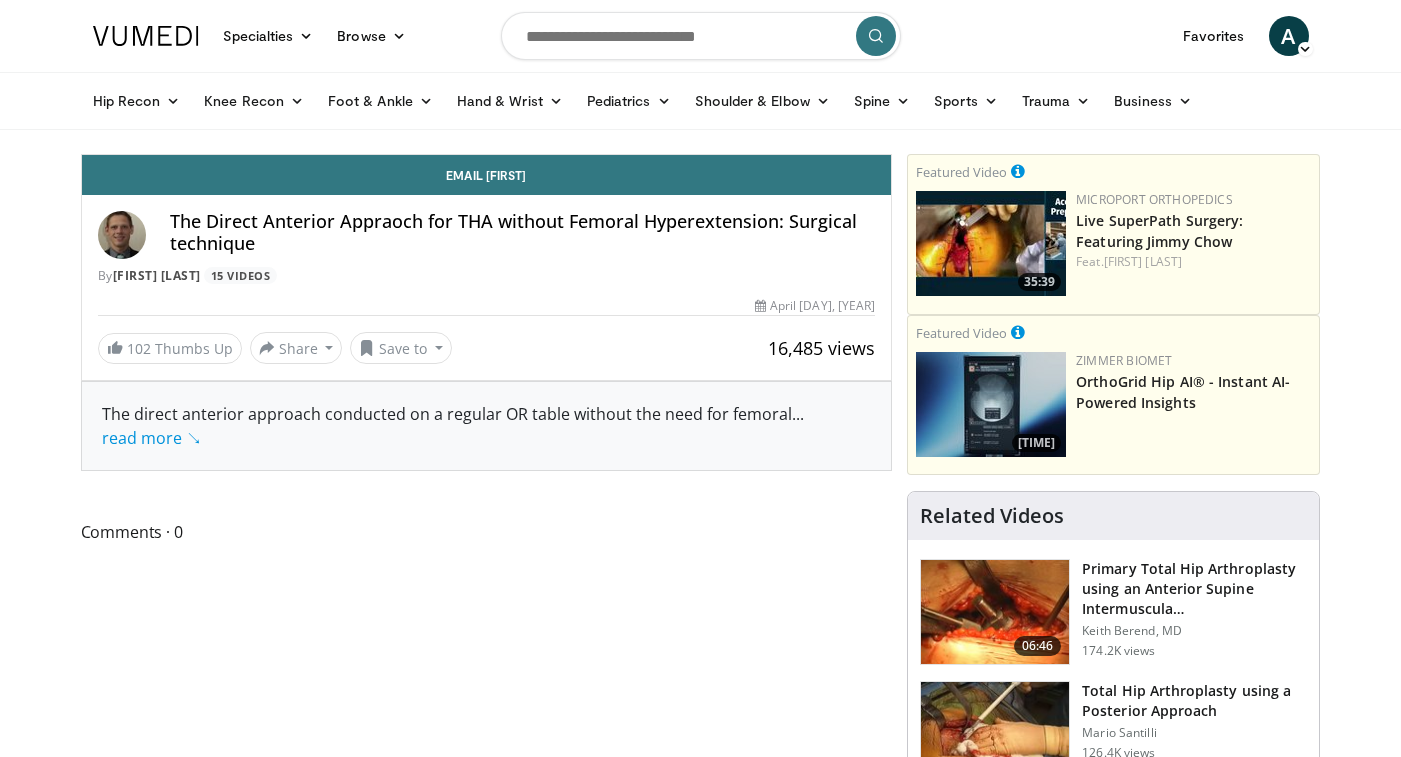 scroll, scrollTop: 0, scrollLeft: 0, axis: both 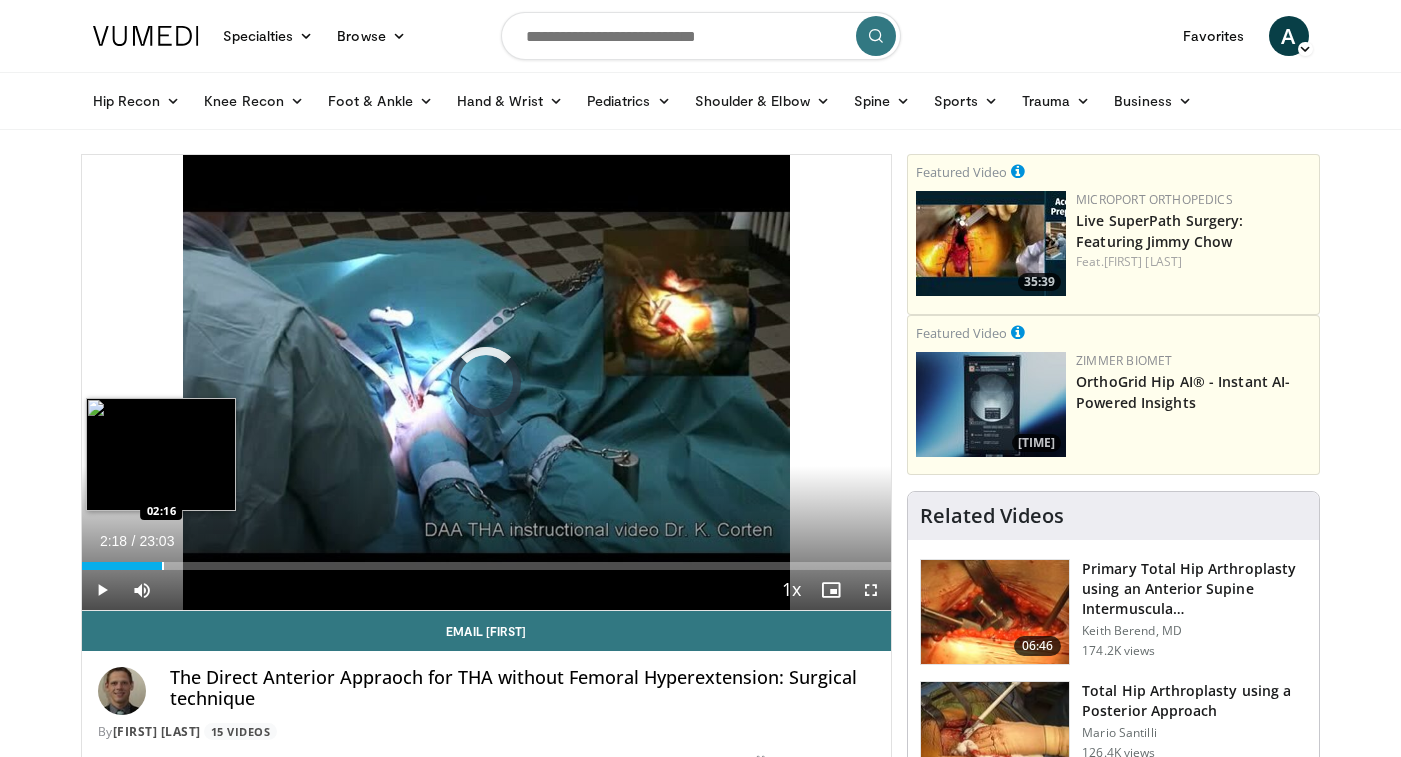 click at bounding box center (163, 566) 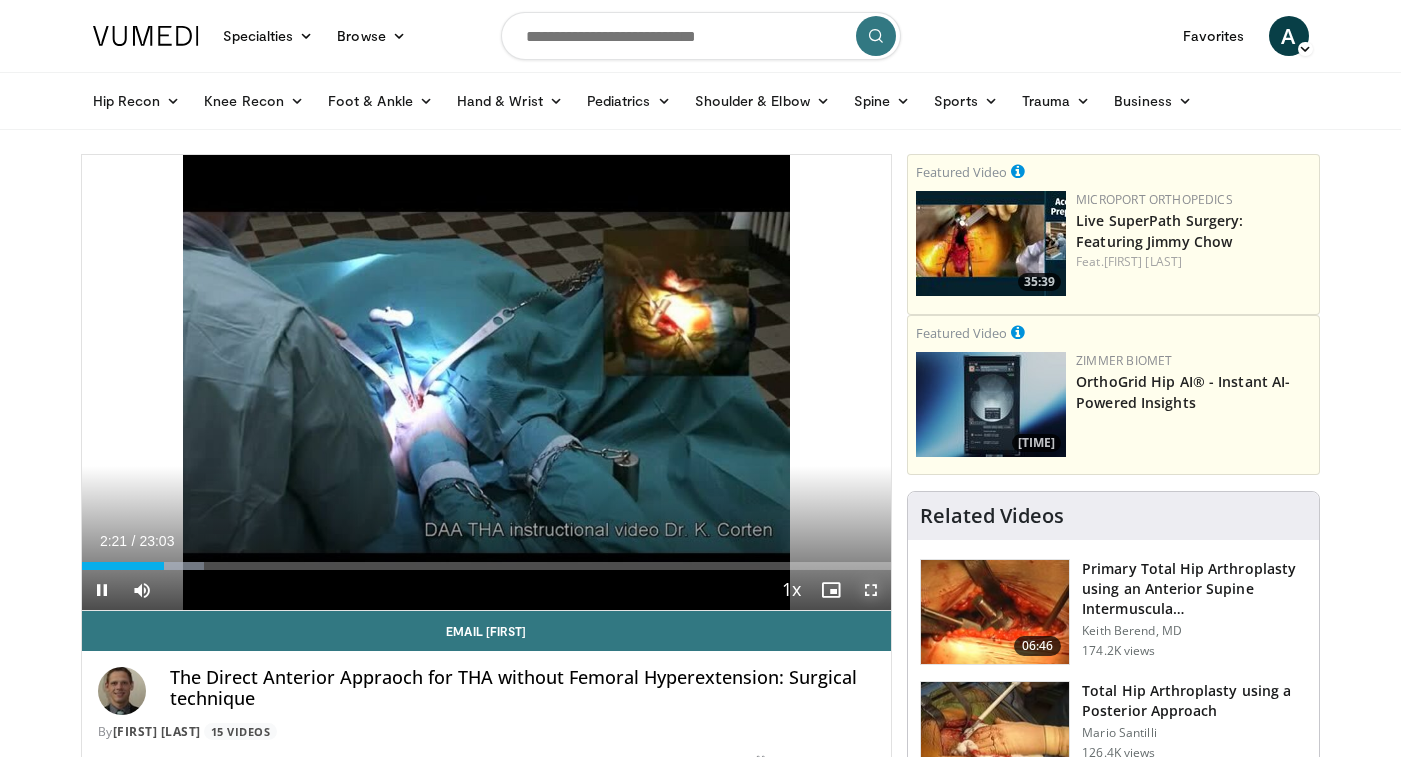 click at bounding box center (871, 590) 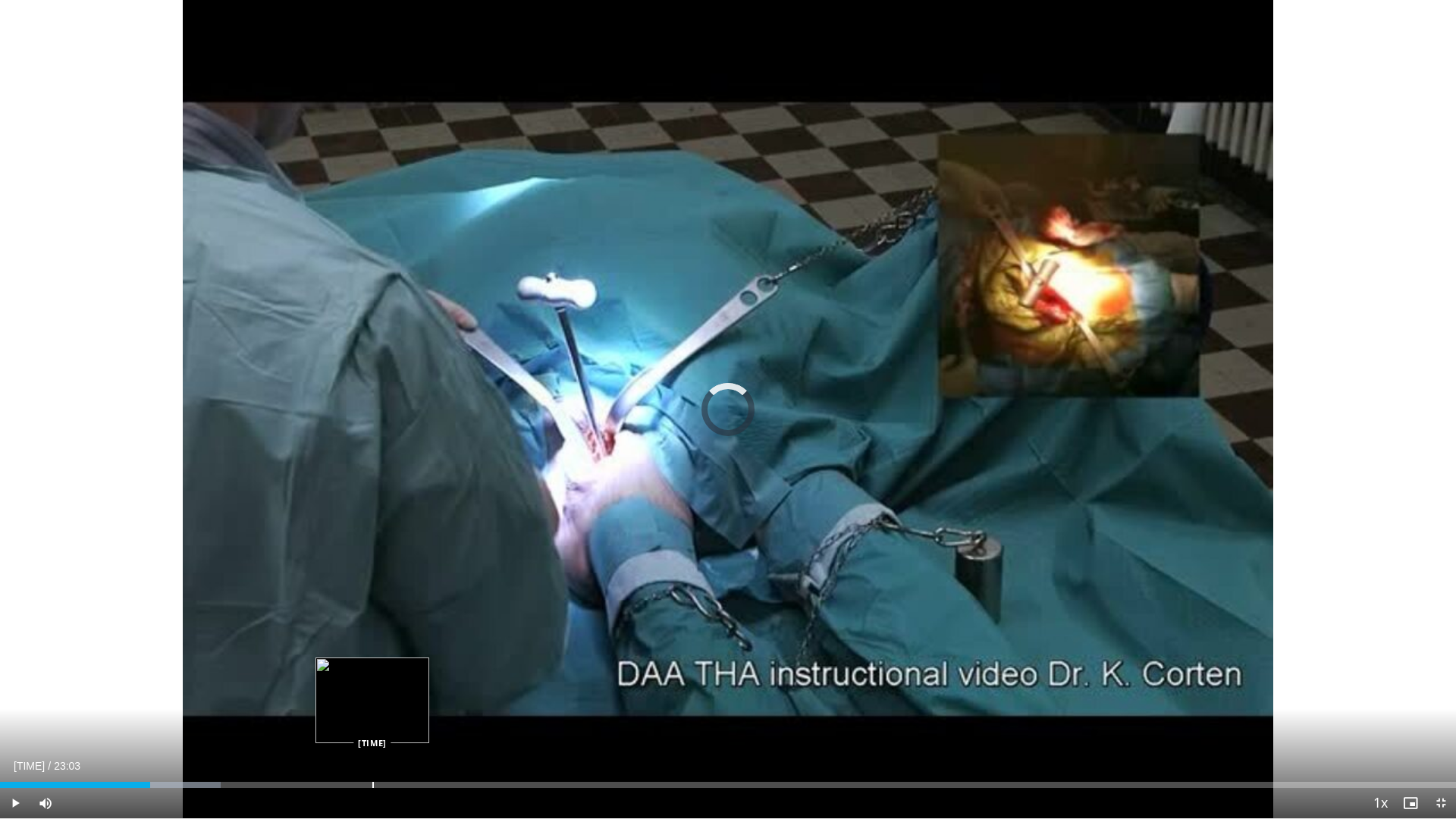 click on "Loaded :  15.15% [TIME] [TIME]" at bounding box center [728, 780] 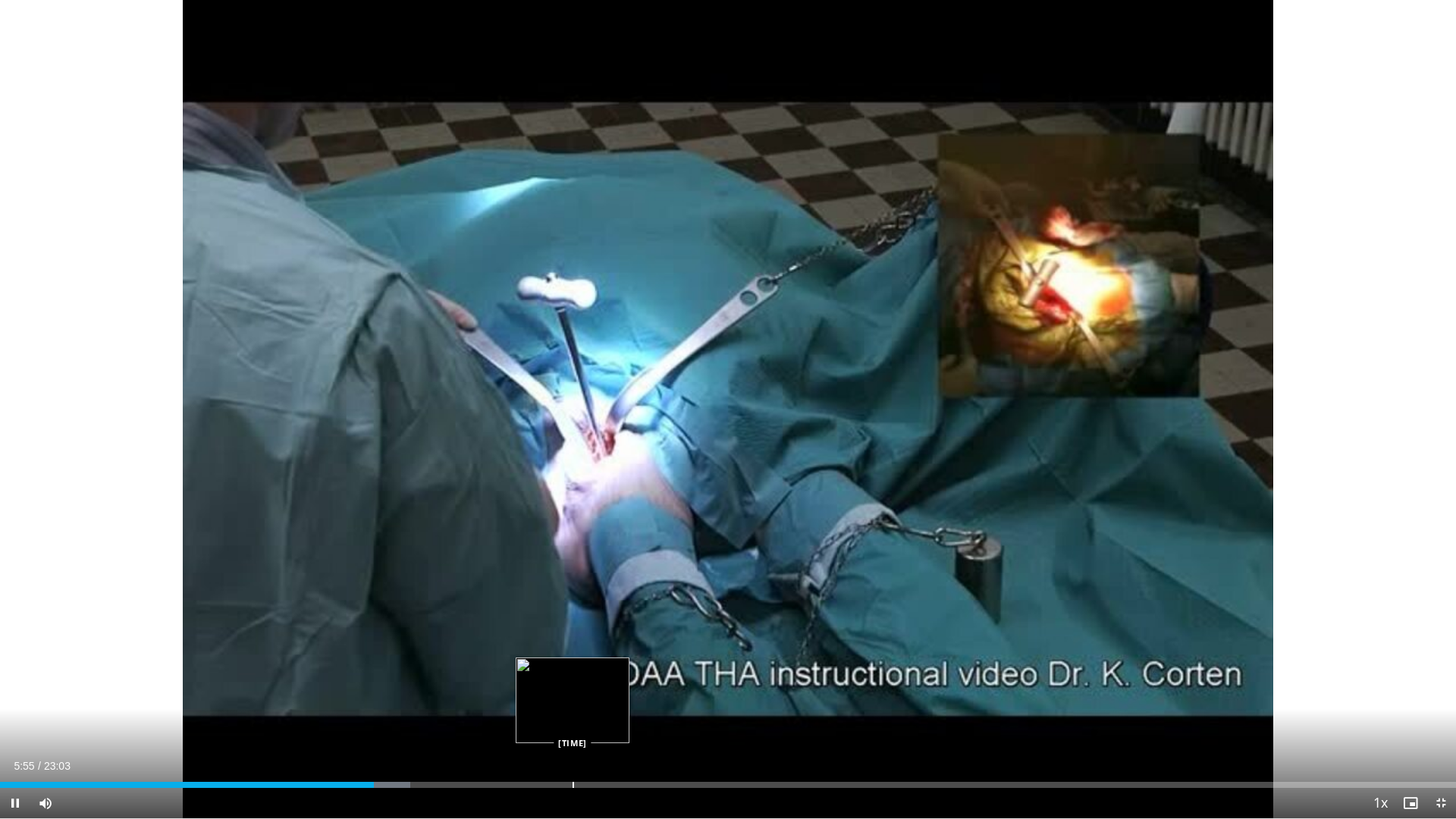click on "Loaded :  28.18% 05:55 09:04" at bounding box center (728, 785) 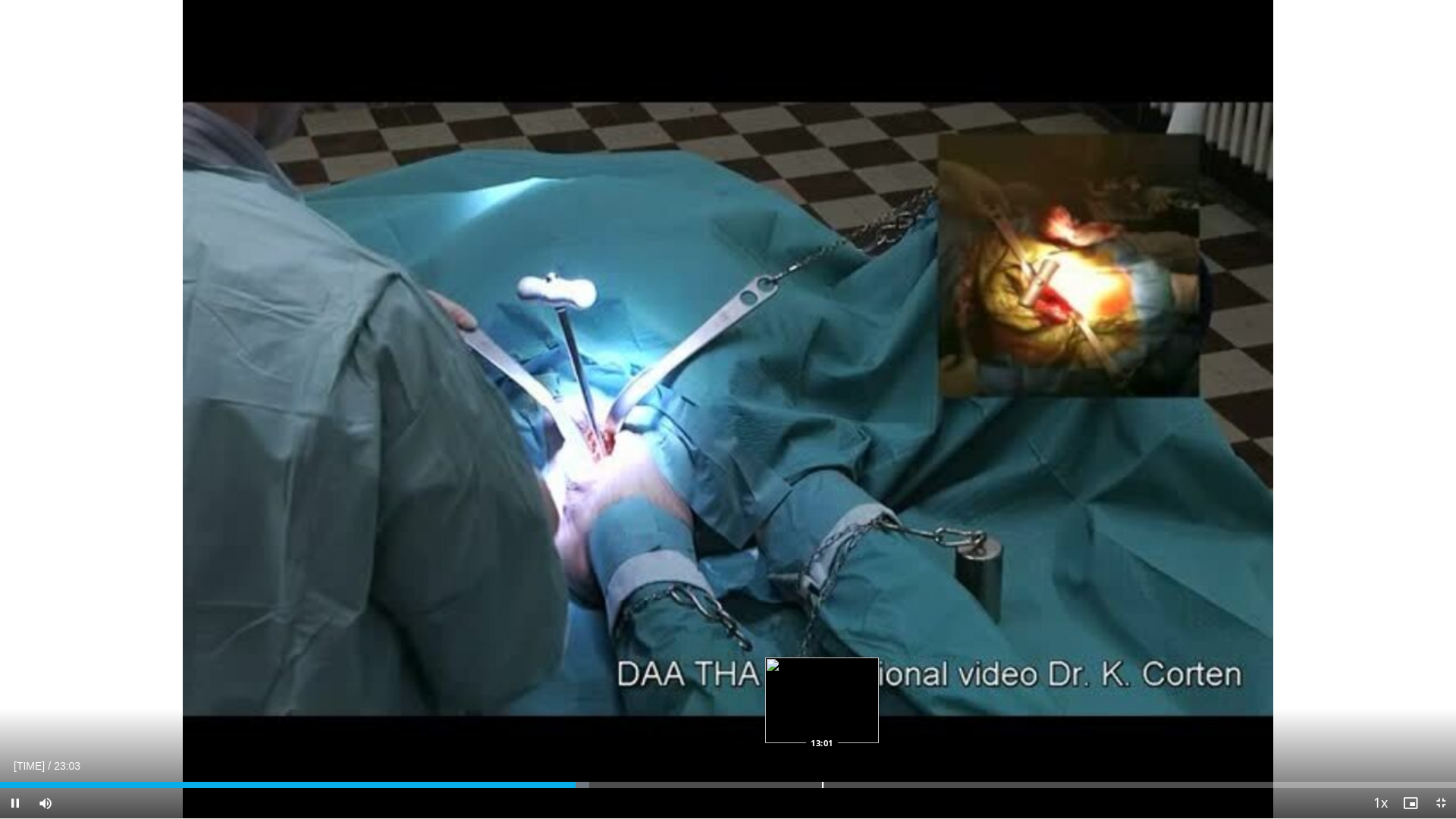 click at bounding box center [823, 785] 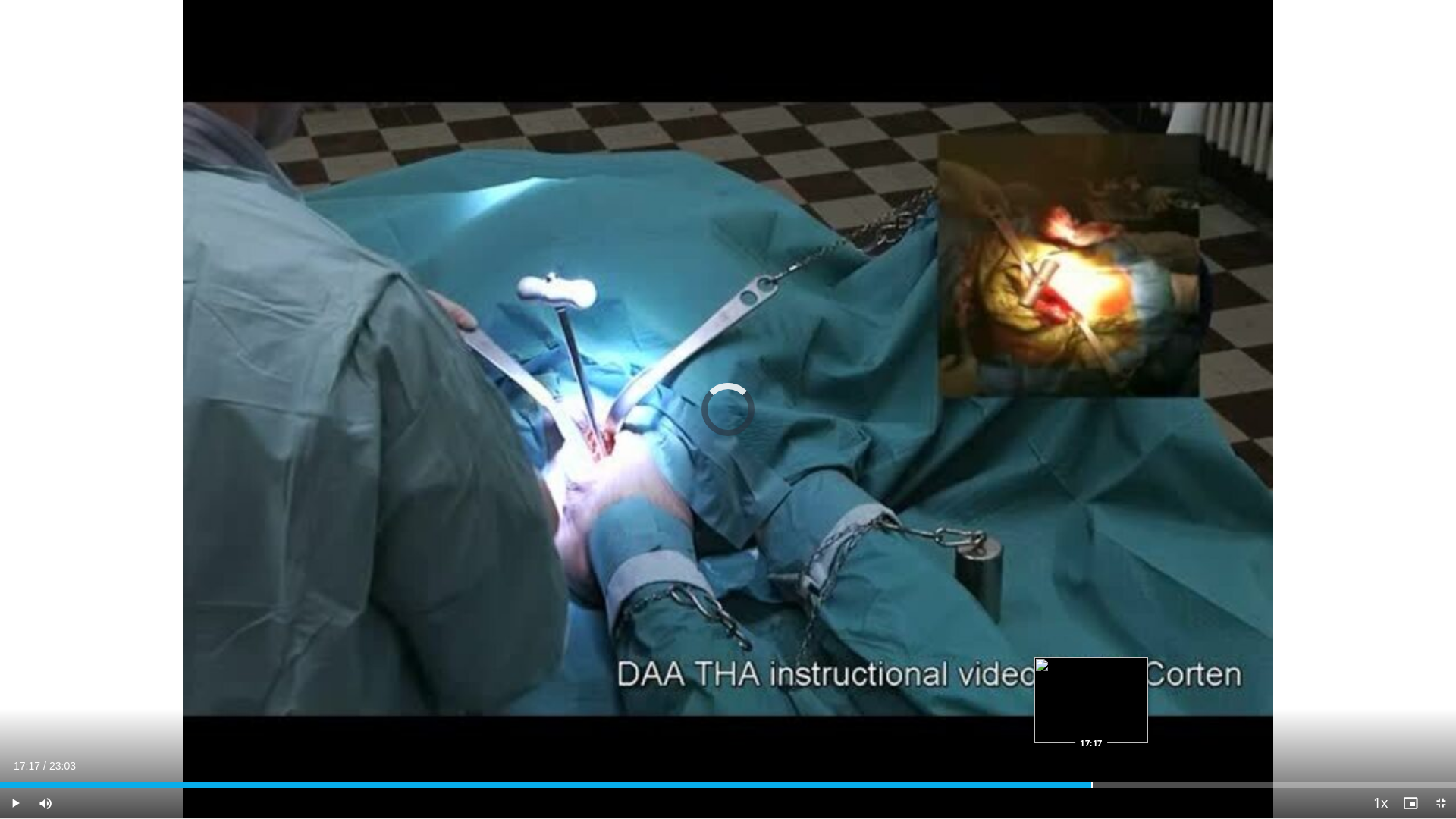 click at bounding box center (1092, 785) 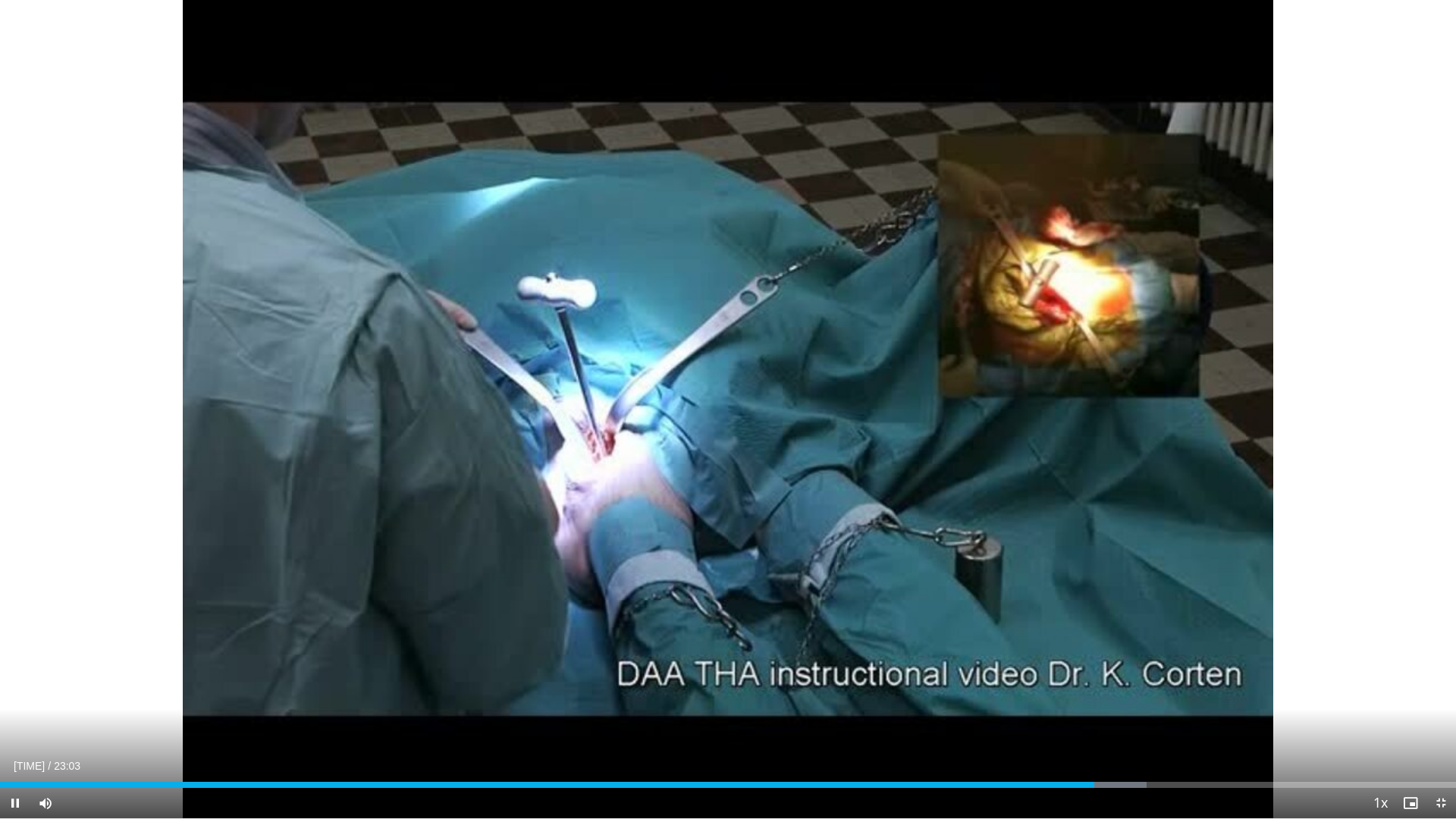 click on "Current Time  17:20 / Duration  23:03 Pause Skip Backward Skip Forward Mute Loaded :  78.76% 17:20 16:33 Stream Type  LIVE Seek to live, currently behind live LIVE   1x Playback Rate 0.5x 0.75x 1x , selected 1.25x 1.5x 1.75x 2x Chapters Chapters Descriptions descriptions off , selected Captions captions settings , opens captions settings dialog captions off , selected Audio Track en (Main) , selected Exit Fullscreen Enable picture-in-picture mode" at bounding box center (728, 803) 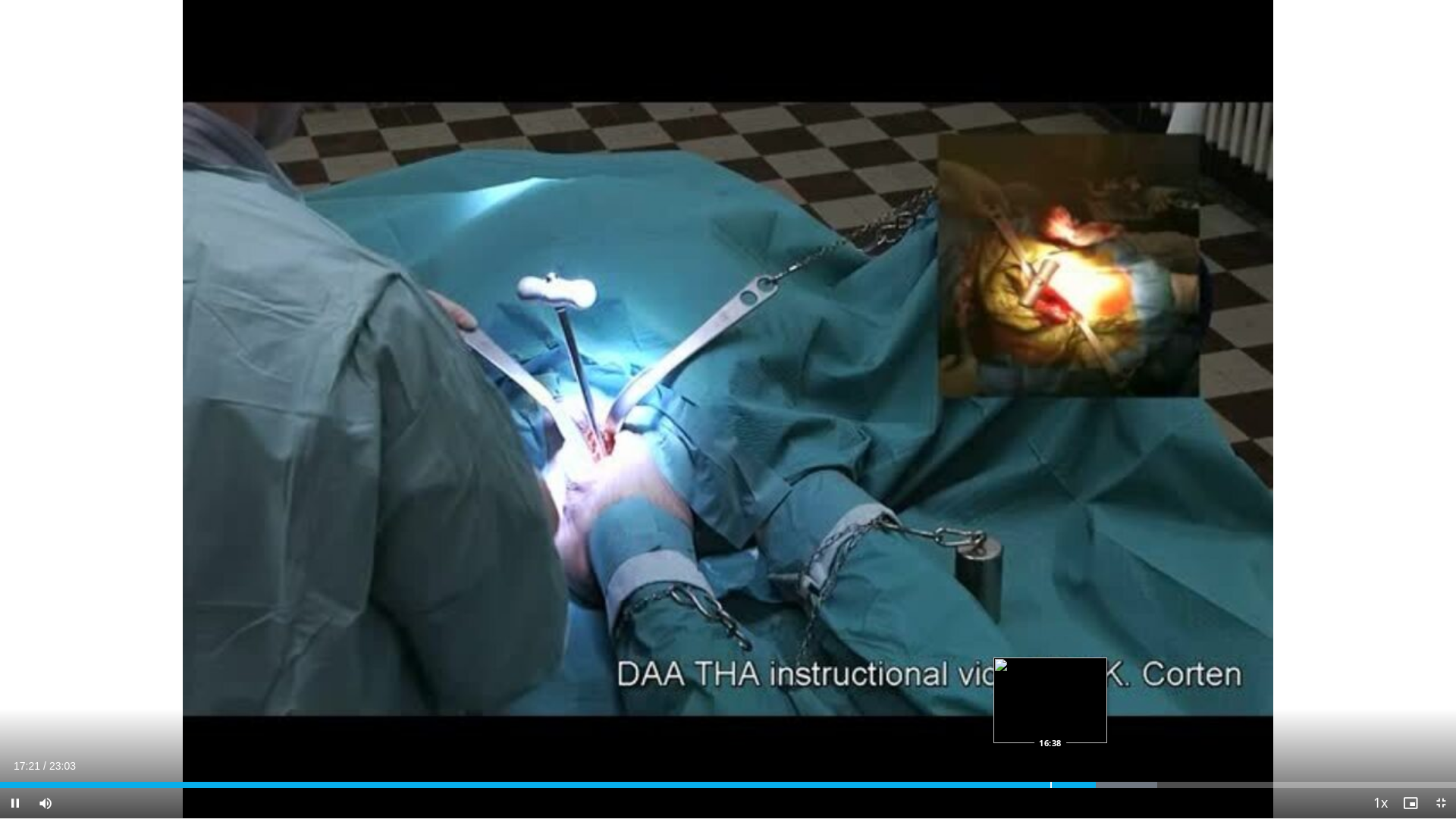 click on "Loaded :  79.49% 17:21 16:38" at bounding box center [728, 785] 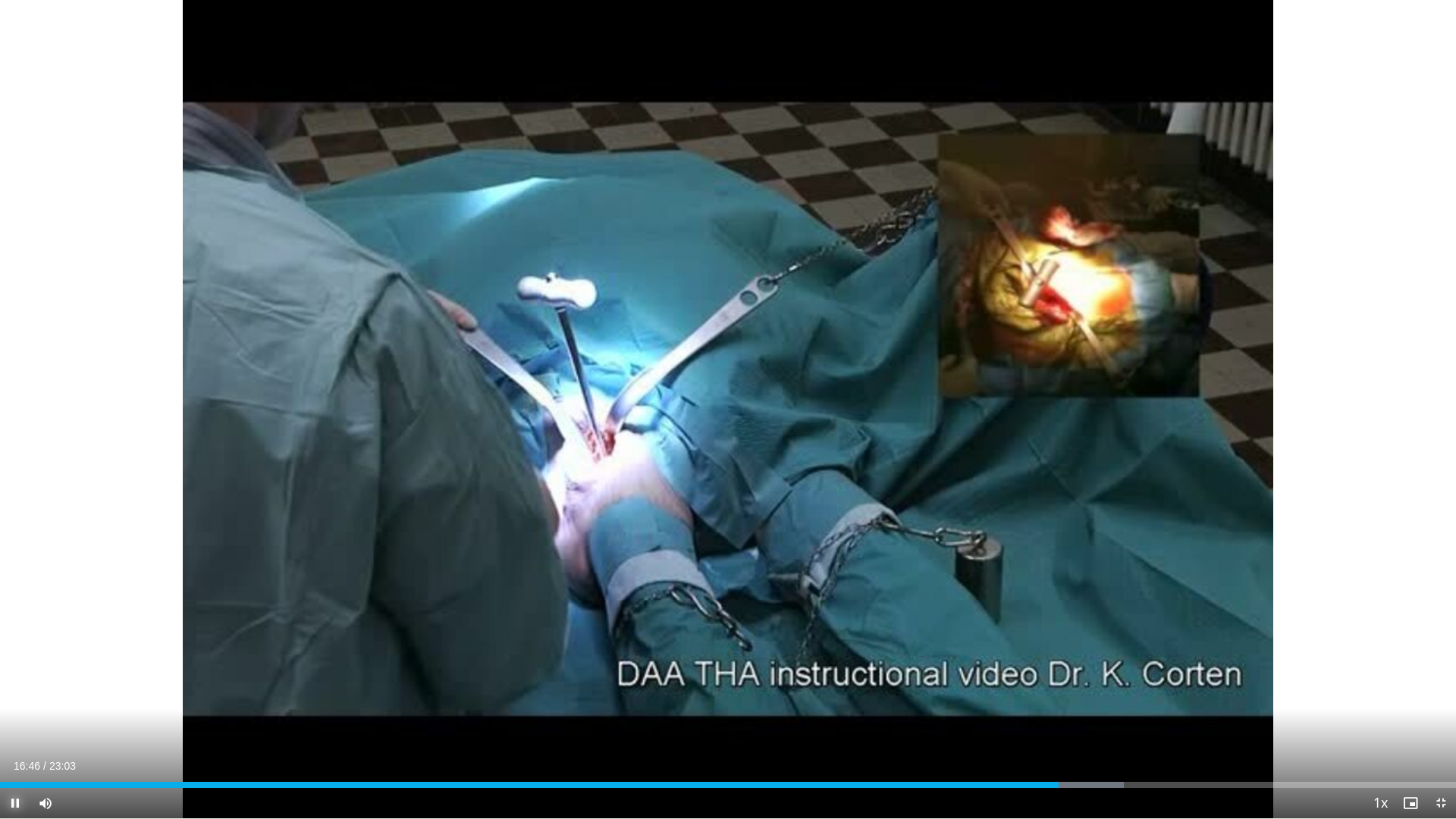 click at bounding box center [15, 803] 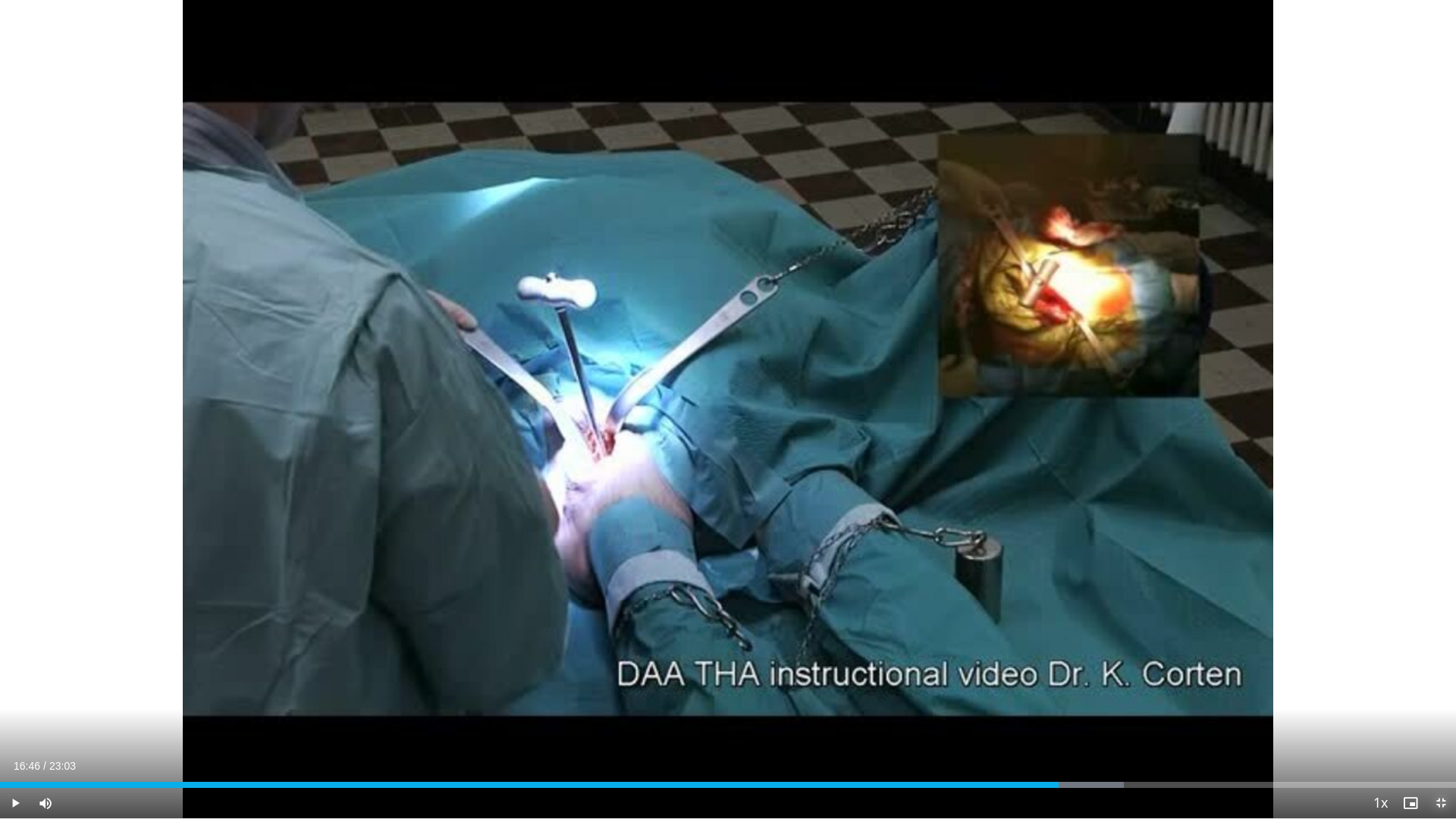click at bounding box center (1441, 803) 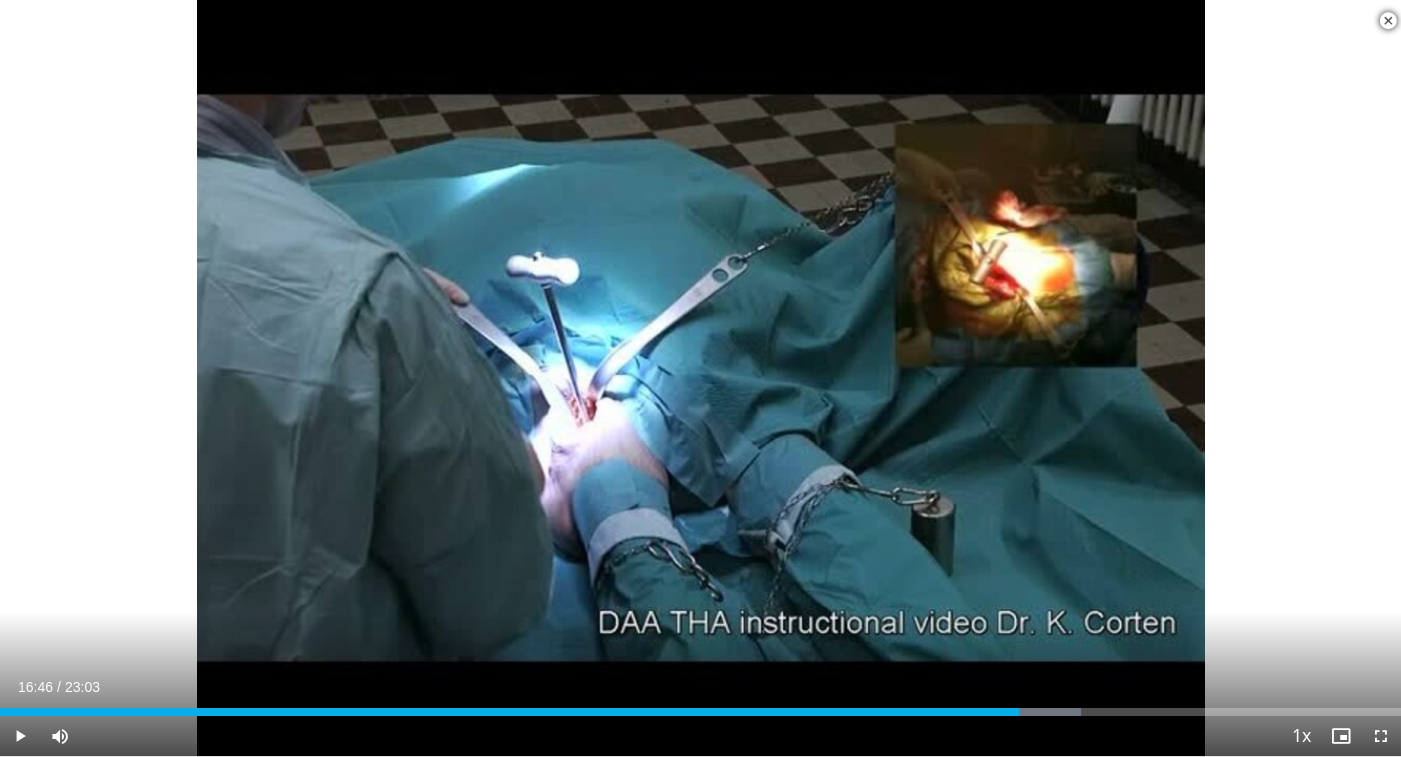scroll, scrollTop: 400, scrollLeft: 0, axis: vertical 